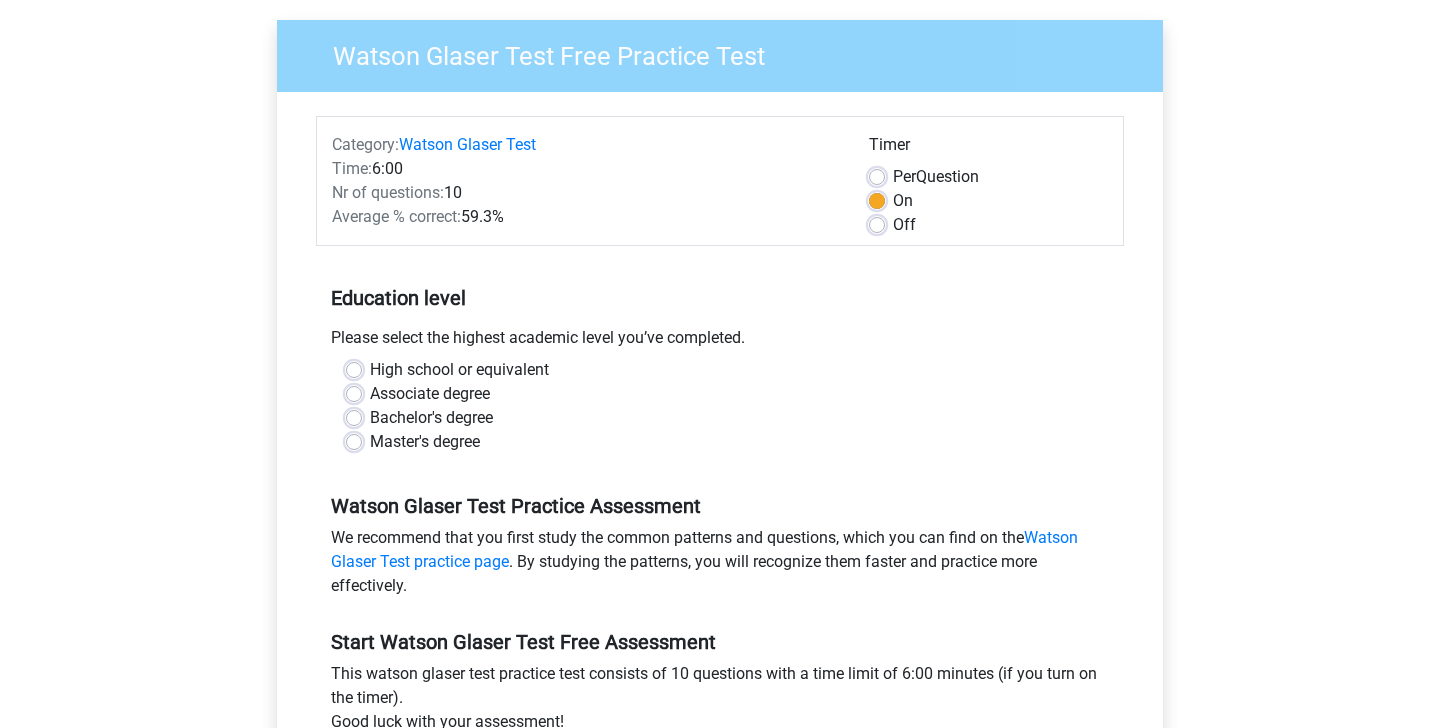 scroll, scrollTop: 184, scrollLeft: 0, axis: vertical 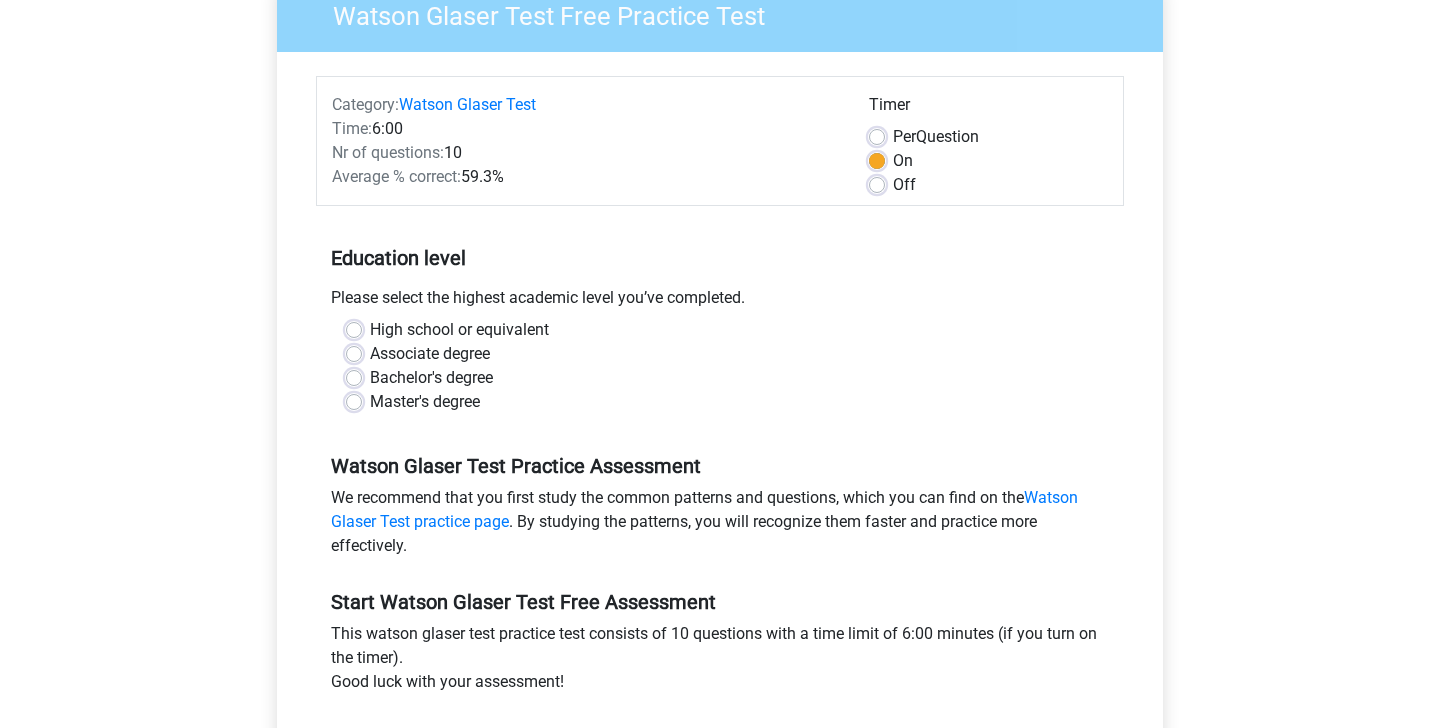 click on "Master's degree" at bounding box center [425, 402] 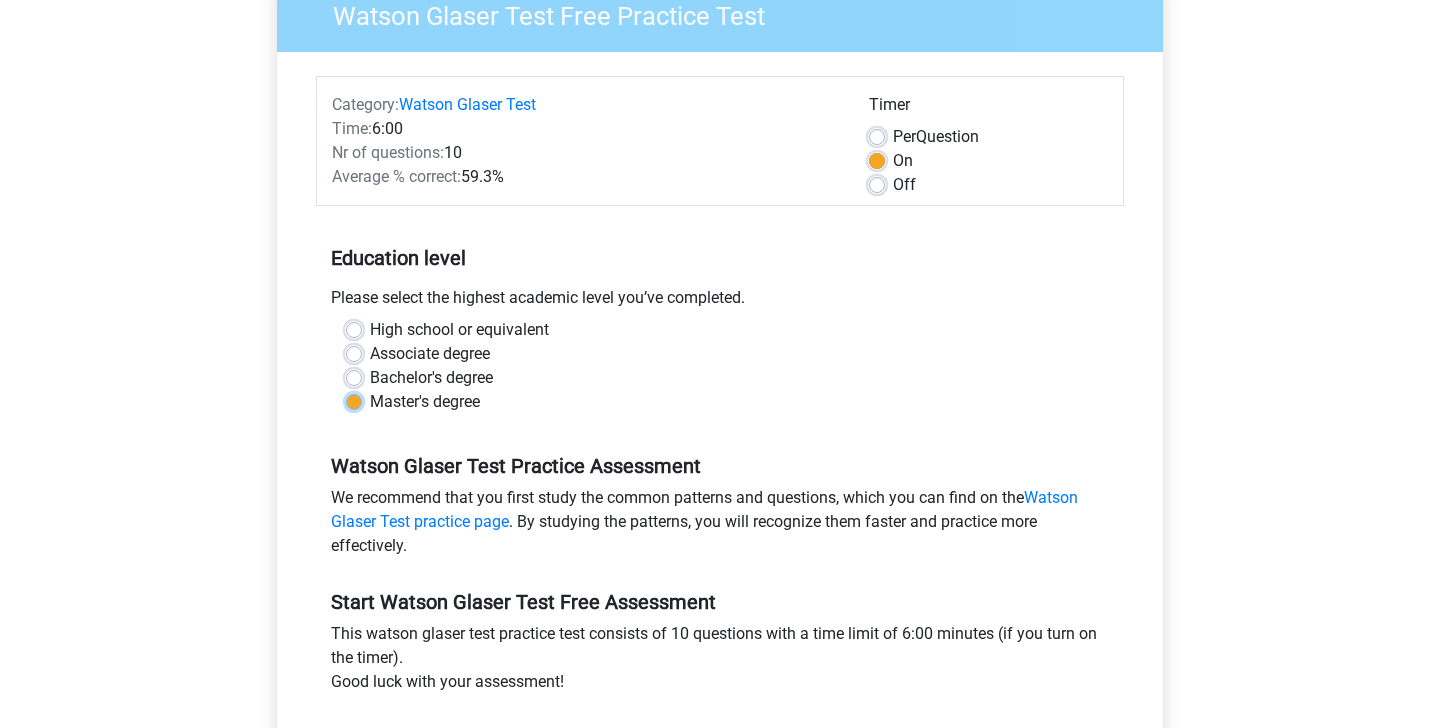 click on "Master's degree" at bounding box center (354, 400) 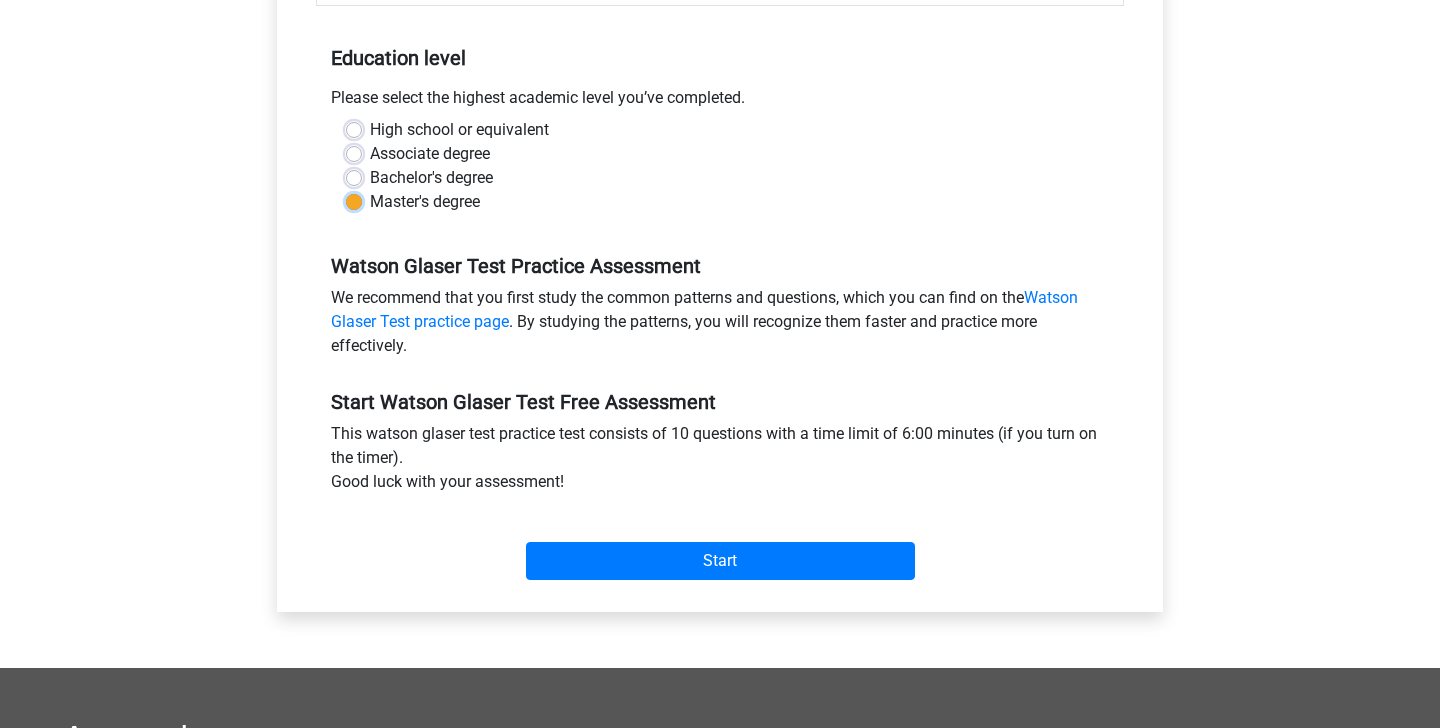 scroll, scrollTop: 409, scrollLeft: 0, axis: vertical 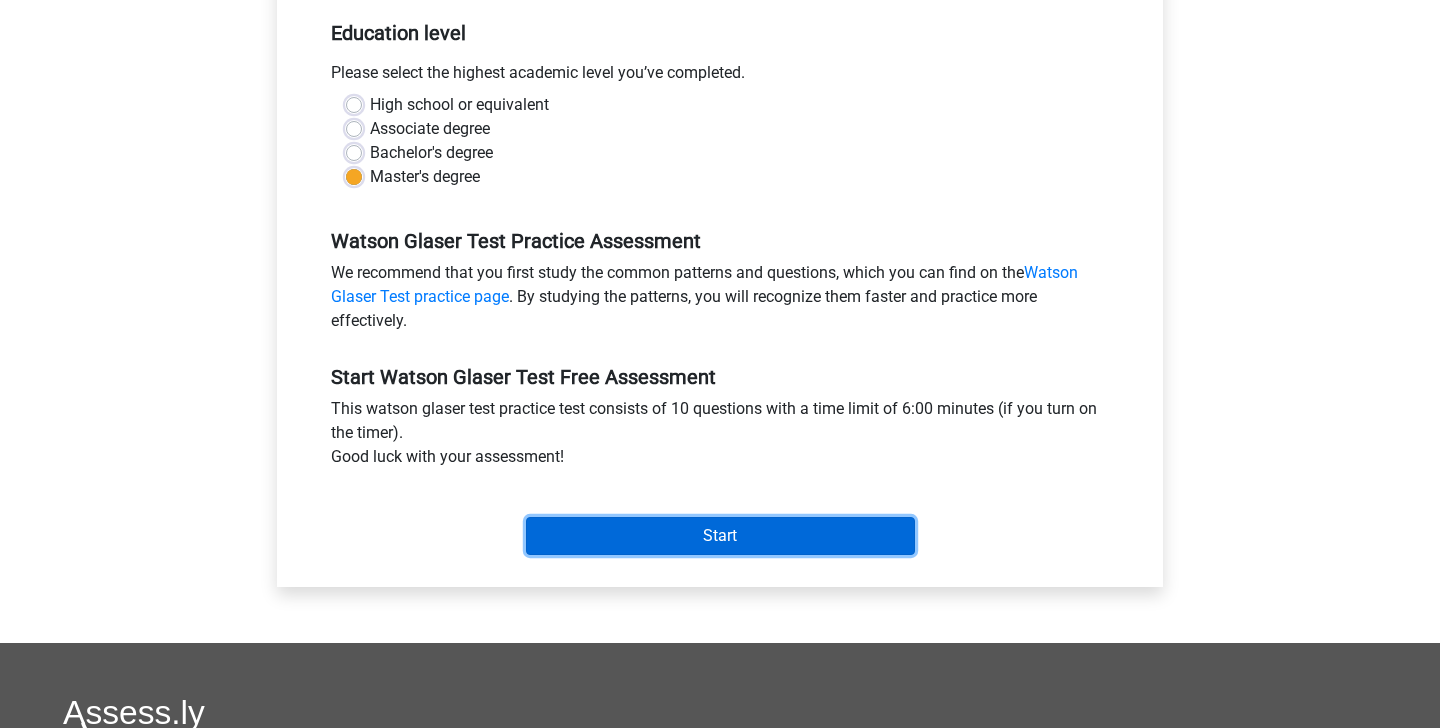 click on "Start" at bounding box center [720, 536] 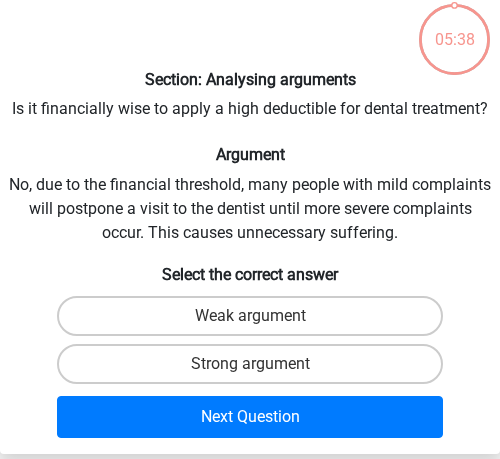 scroll, scrollTop: 92, scrollLeft: 0, axis: vertical 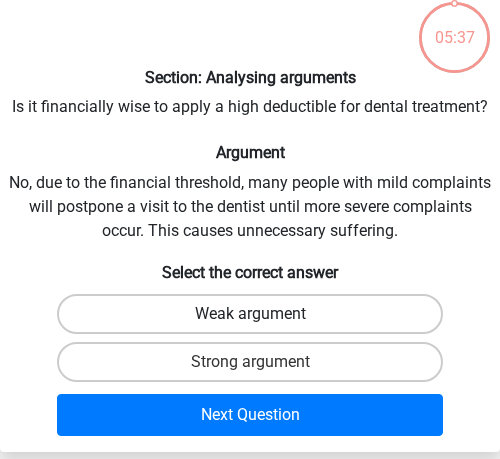 click on "Weak argument" at bounding box center [250, 314] 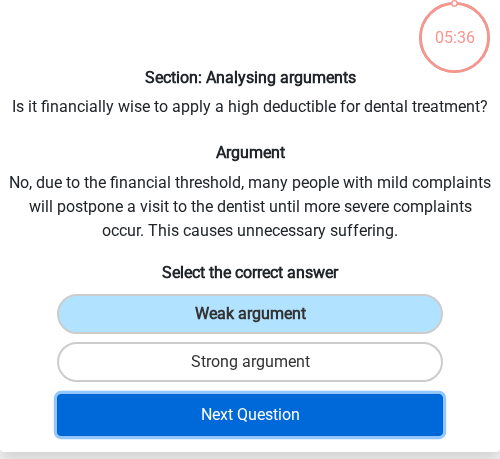 click on "Next Question" at bounding box center [250, 415] 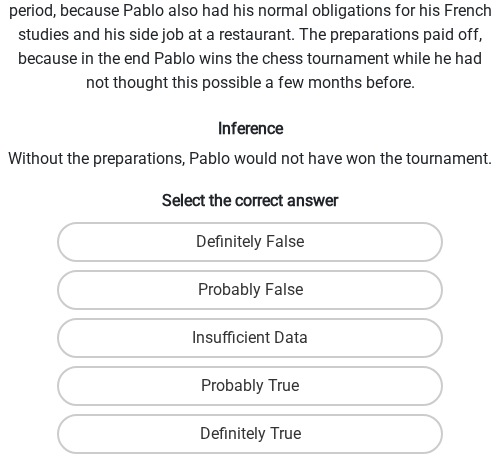 scroll, scrollTop: 302, scrollLeft: 0, axis: vertical 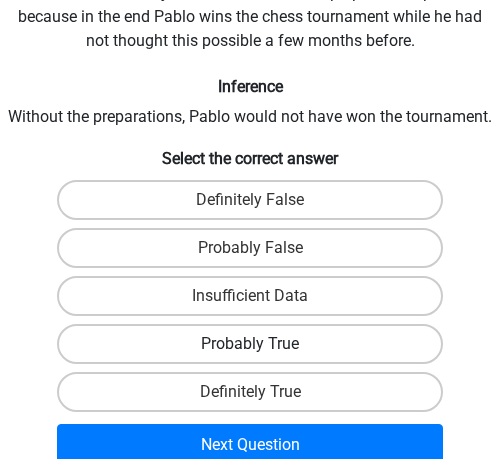click on "Probably True" at bounding box center [250, 344] 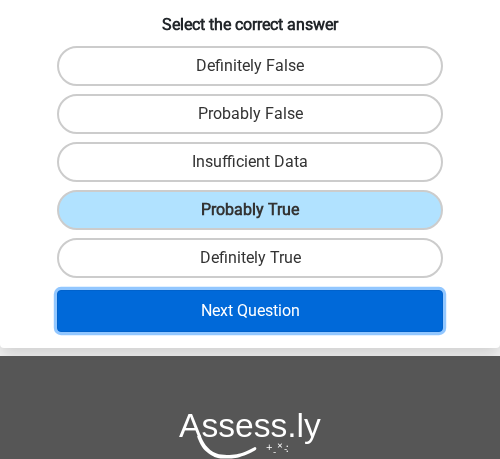 click on "Next Question" at bounding box center (250, 311) 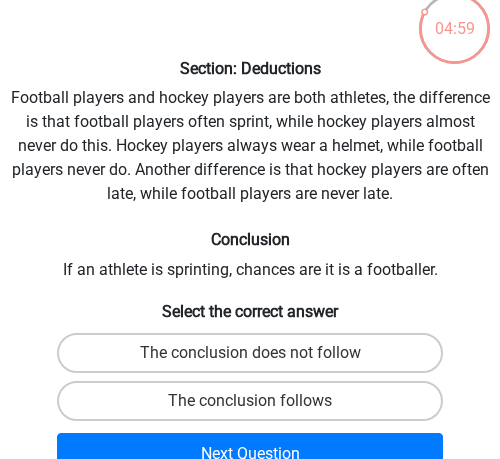 scroll, scrollTop: 105, scrollLeft: 0, axis: vertical 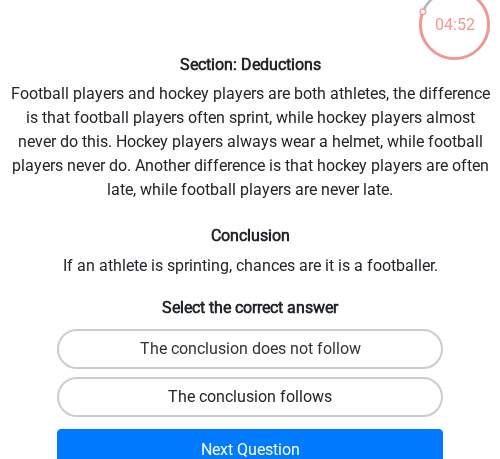click on "The conclusion follows" at bounding box center [250, 397] 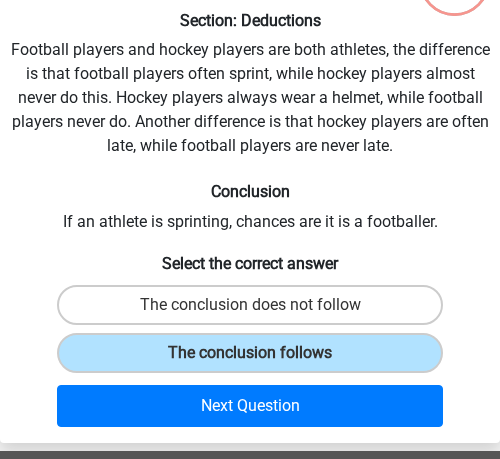 scroll, scrollTop: 155, scrollLeft: 0, axis: vertical 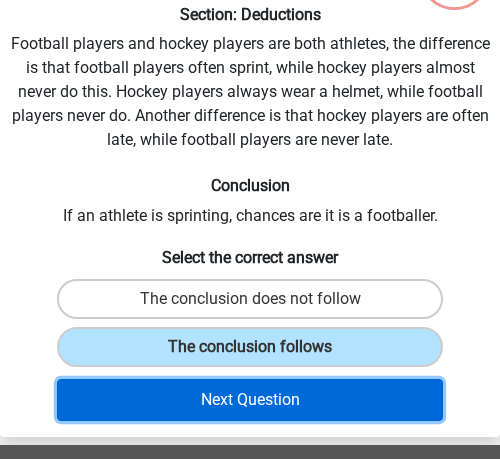click on "Next Question" at bounding box center (250, 400) 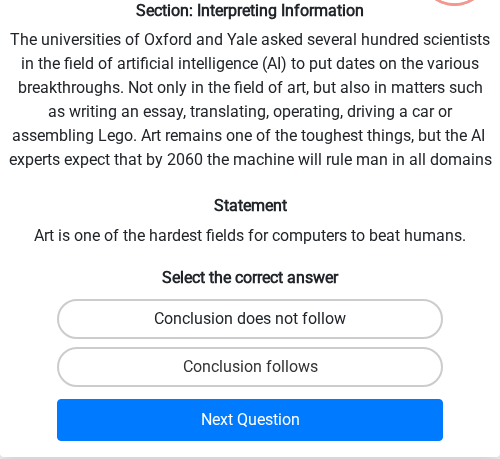 scroll, scrollTop: 171, scrollLeft: 0, axis: vertical 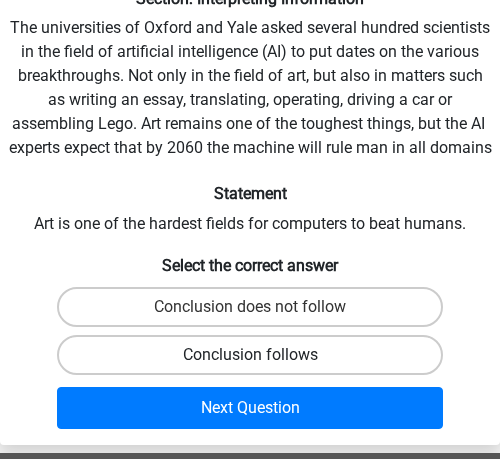 click on "Conclusion follows" at bounding box center [250, 355] 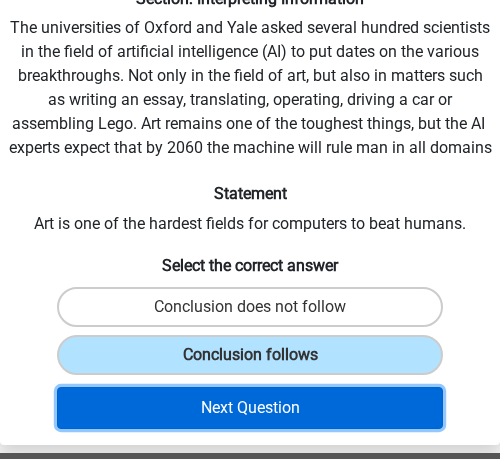 click on "Next Question" at bounding box center (250, 408) 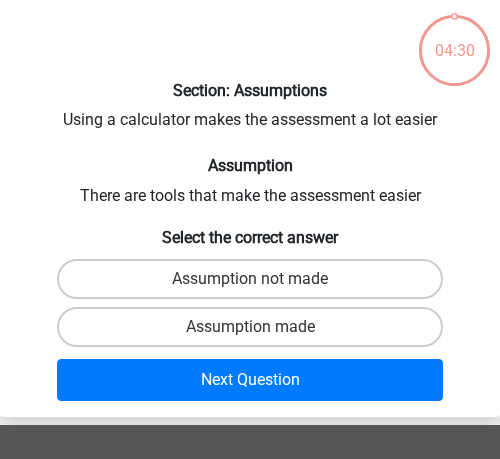 scroll, scrollTop: 76, scrollLeft: 0, axis: vertical 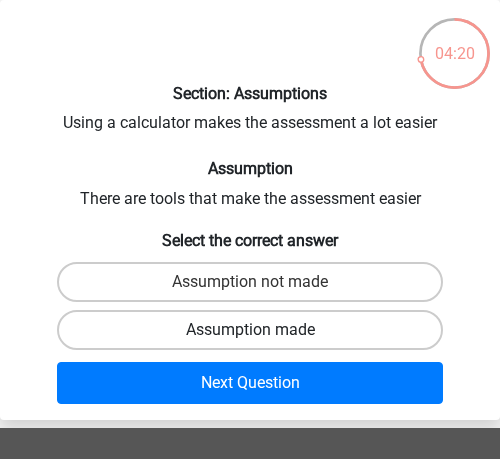 click on "Assumption made" at bounding box center (250, 330) 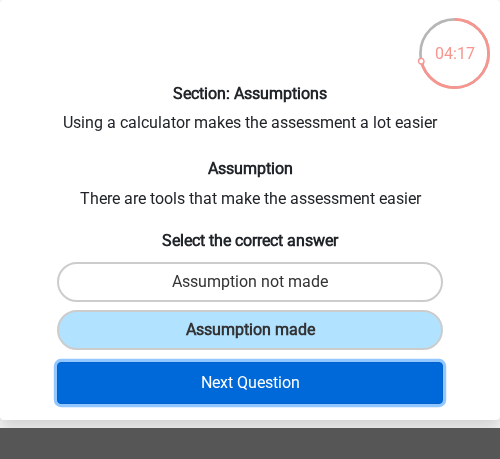 click on "Next Question" at bounding box center (250, 383) 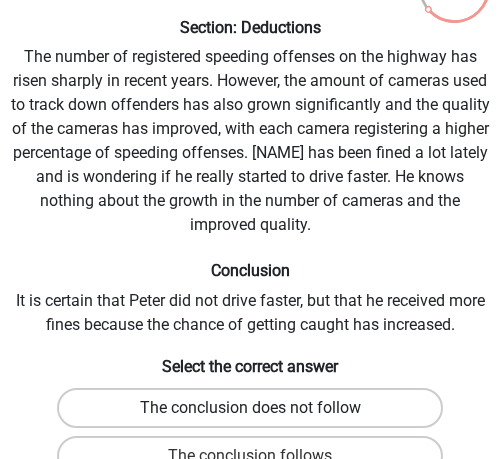 scroll, scrollTop: 133, scrollLeft: 0, axis: vertical 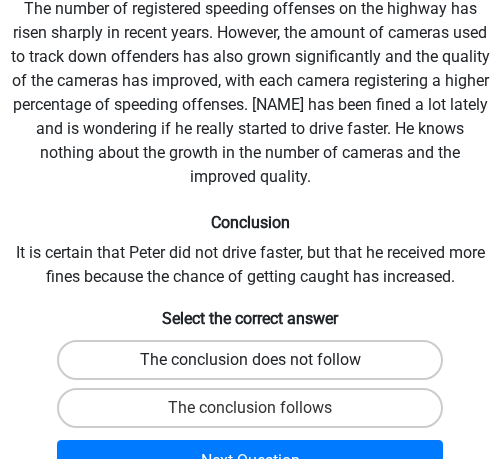 click on "The conclusion does not follow" at bounding box center (250, 360) 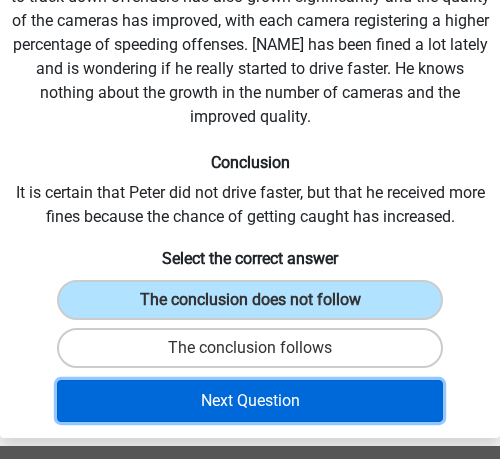 click on "Next Question" at bounding box center (250, 401) 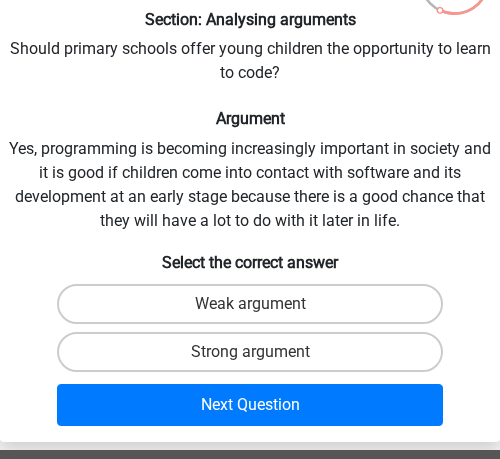 scroll, scrollTop: 152, scrollLeft: 0, axis: vertical 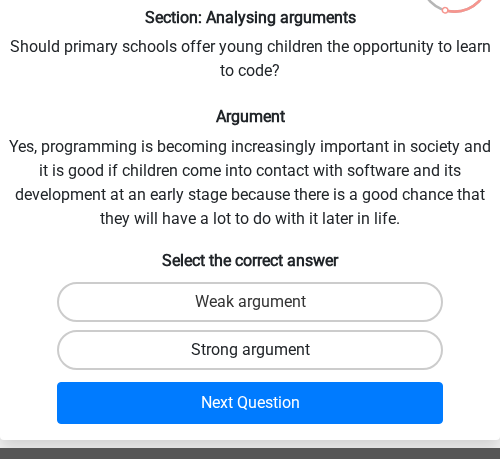 click on "Strong argument" at bounding box center (250, 350) 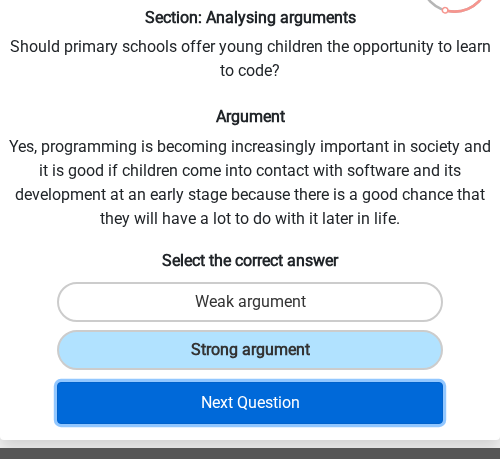 click on "Next Question" at bounding box center (250, 403) 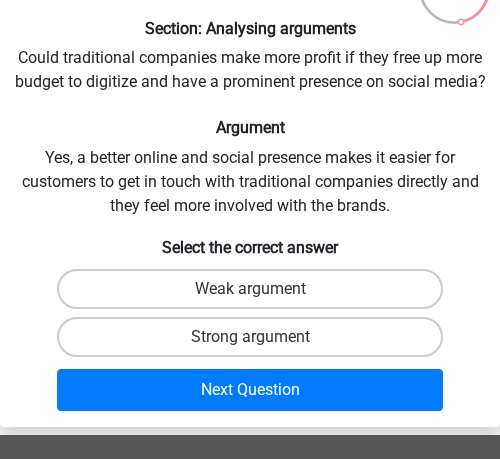 scroll, scrollTop: 150, scrollLeft: 0, axis: vertical 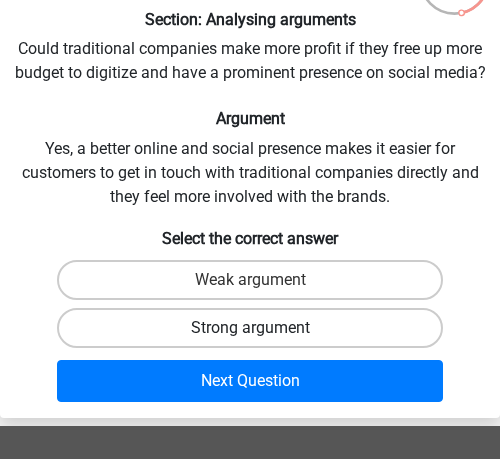 click on "Strong argument" at bounding box center (250, 328) 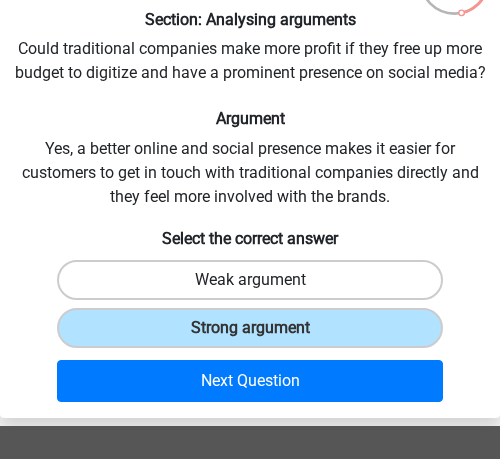 click on "Weak argument" at bounding box center [250, 280] 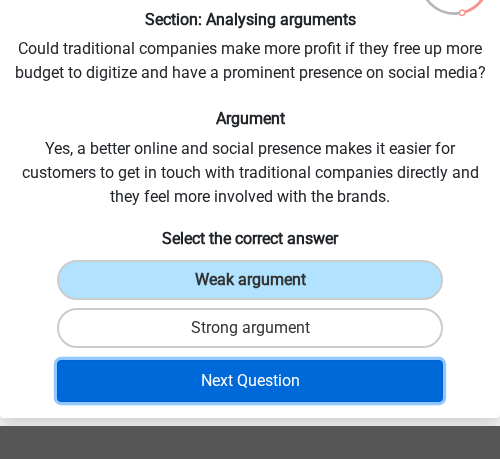 click on "Next Question" at bounding box center [250, 381] 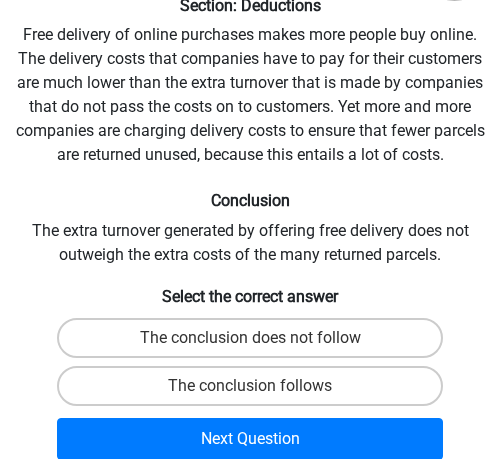 scroll, scrollTop: 168, scrollLeft: 0, axis: vertical 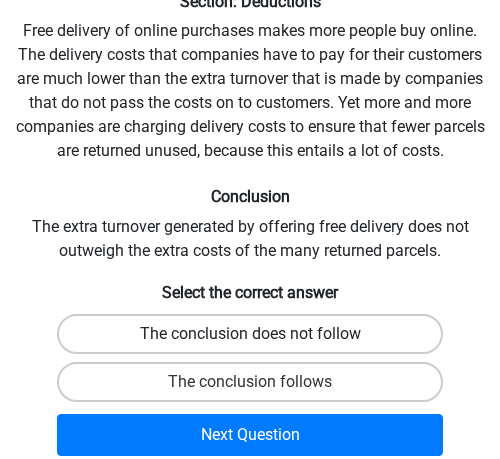click on "The conclusion does not follow" at bounding box center (250, 334) 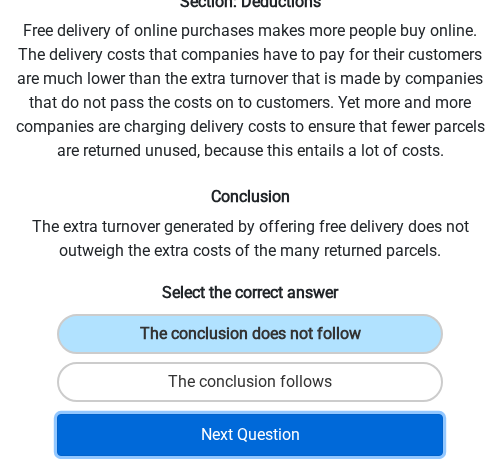 click on "Next Question" at bounding box center (250, 435) 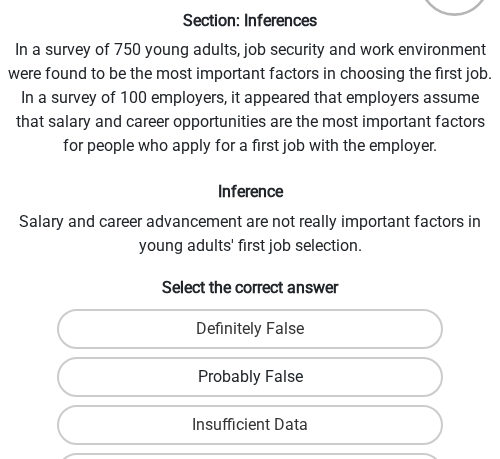 scroll, scrollTop: 150, scrollLeft: 0, axis: vertical 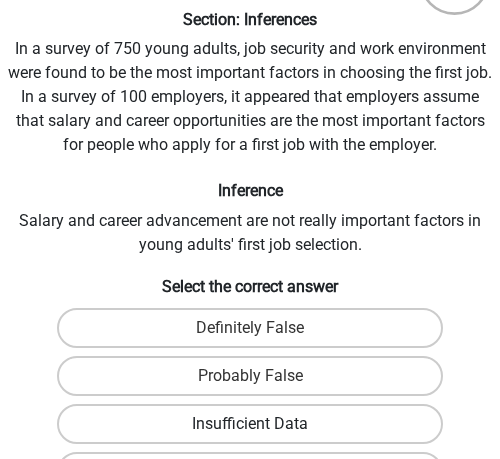 click on "Insufficient Data" at bounding box center [250, 424] 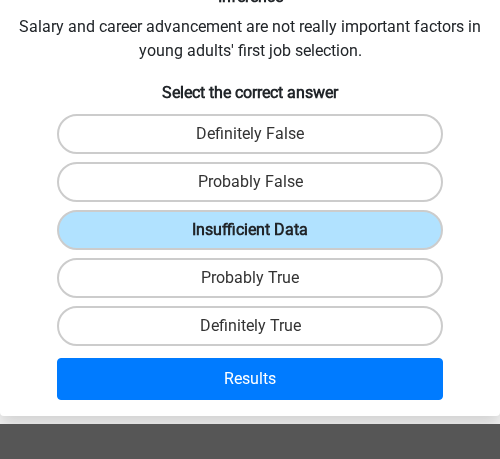 scroll, scrollTop: 359, scrollLeft: 0, axis: vertical 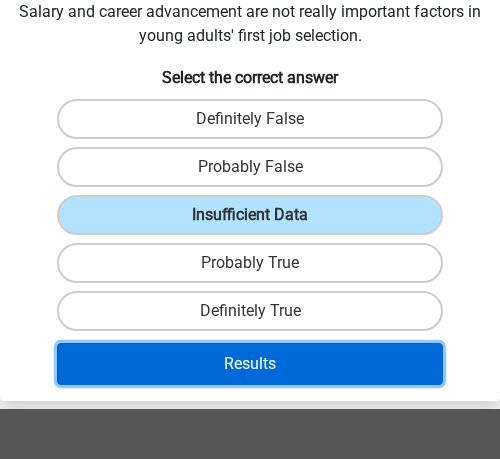 click on "Results" at bounding box center [250, 364] 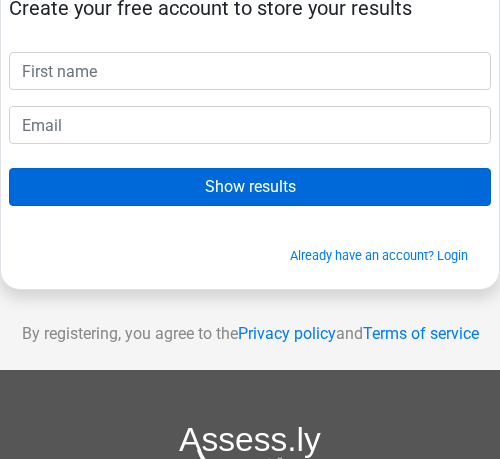 scroll, scrollTop: 107, scrollLeft: 0, axis: vertical 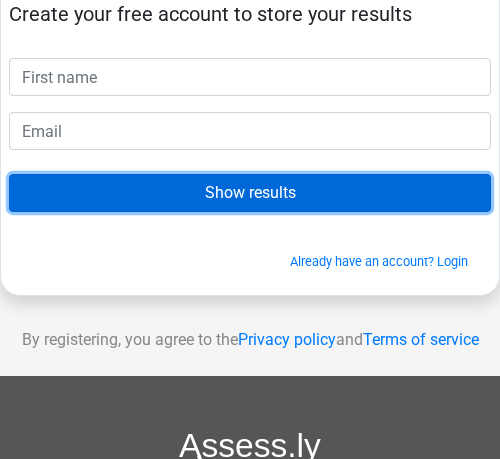 click on "Show results" at bounding box center (250, 193) 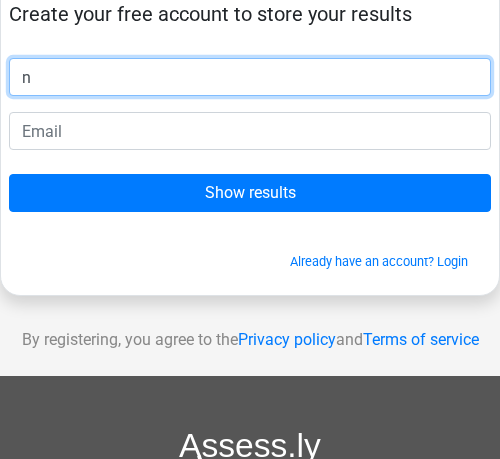 type on "n" 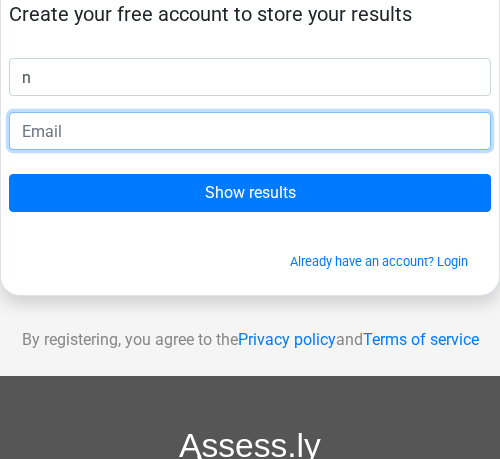 click at bounding box center [250, 131] 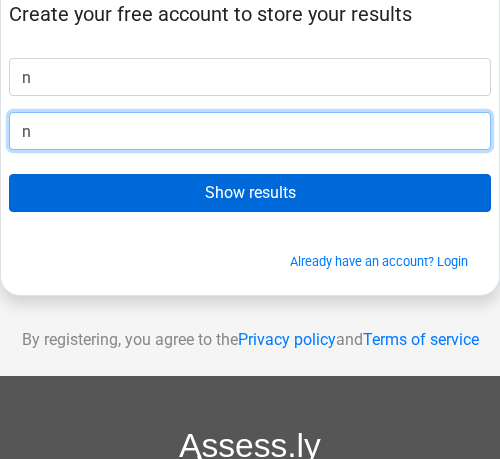 type on "n" 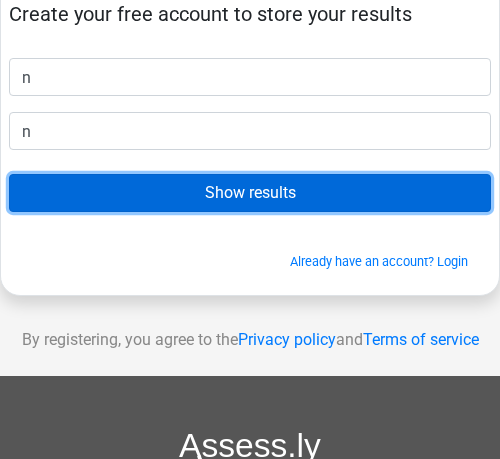 click on "Show results" at bounding box center (250, 193) 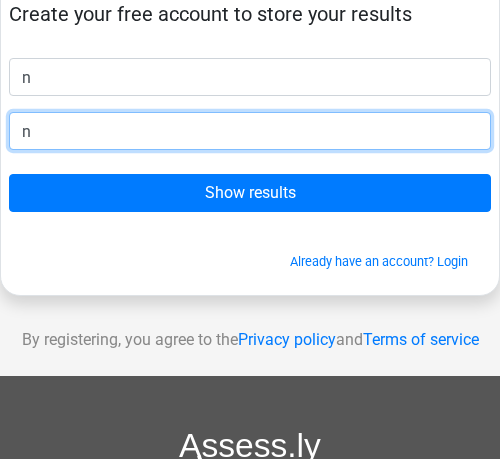 click on "n" at bounding box center [250, 131] 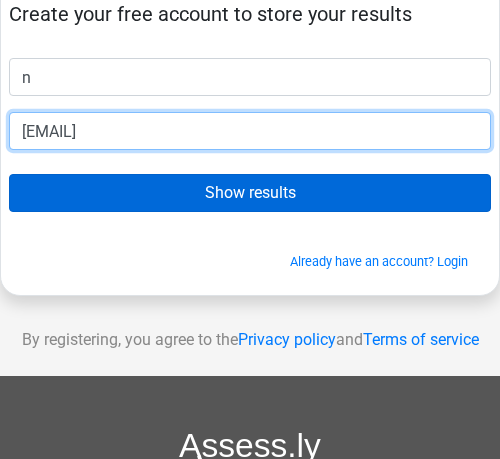 type on "[EMAIL]" 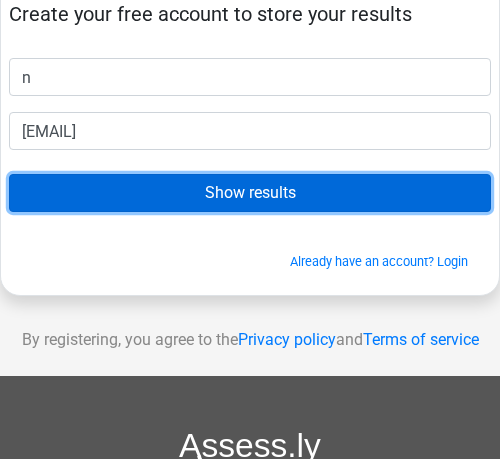 click on "Show results" at bounding box center [250, 193] 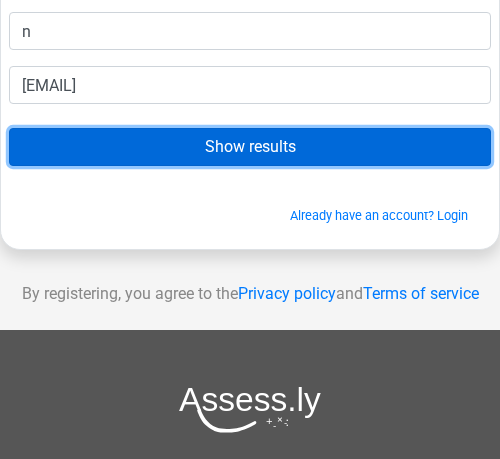 scroll, scrollTop: 183, scrollLeft: 0, axis: vertical 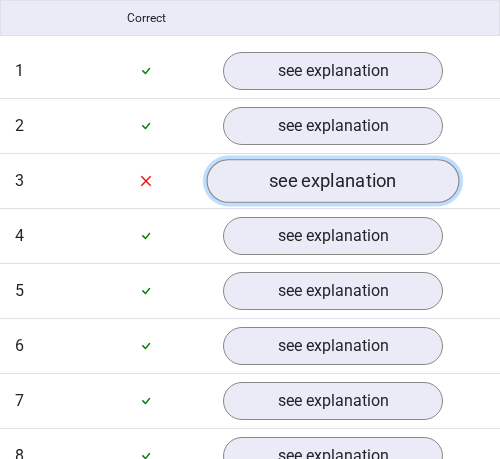 click on "see explanation" at bounding box center [333, 181] 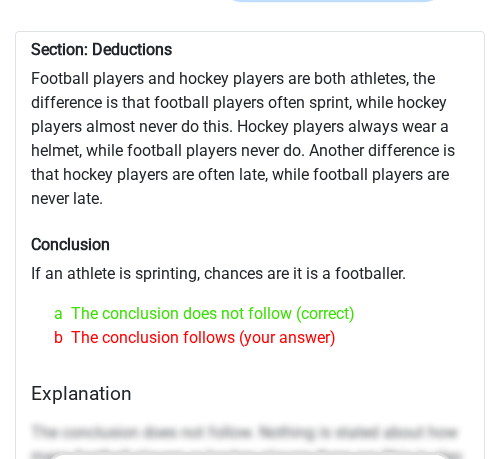scroll, scrollTop: 1870, scrollLeft: 0, axis: vertical 